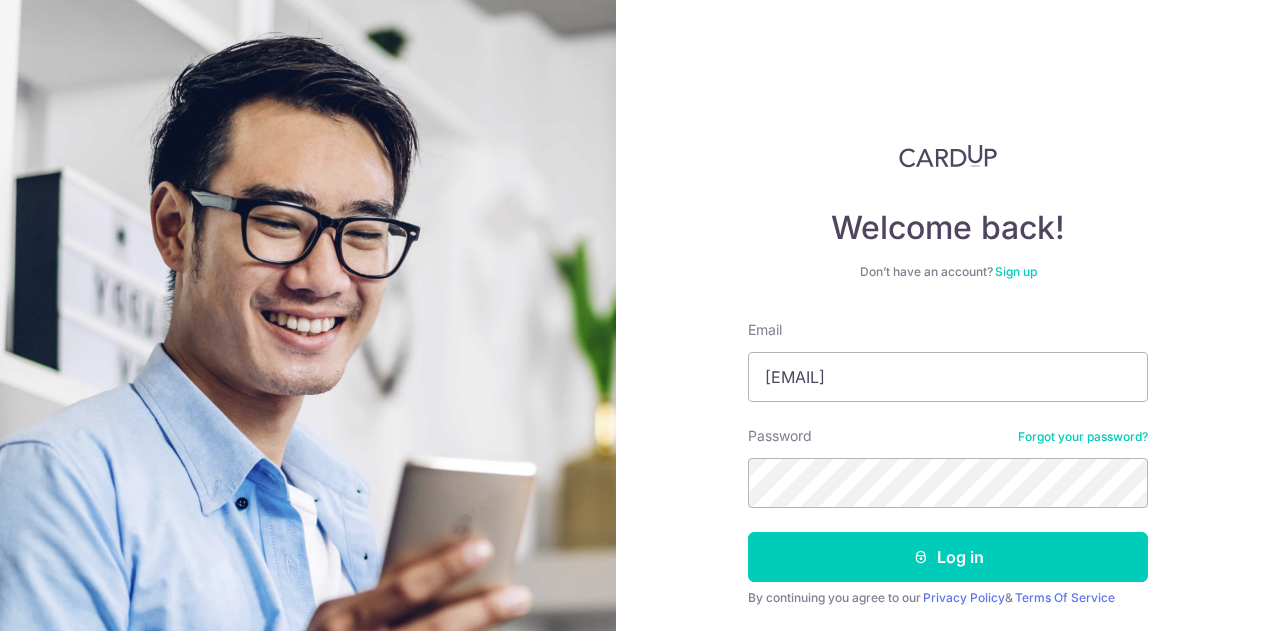 scroll, scrollTop: 0, scrollLeft: 0, axis: both 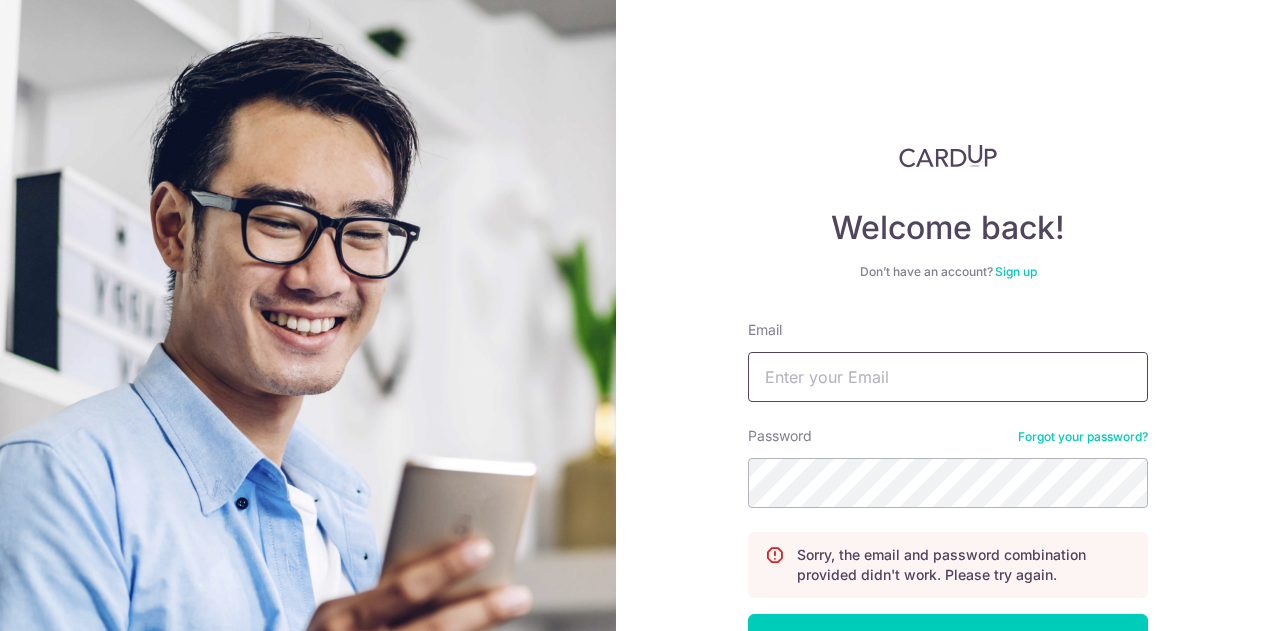 click on "Email" at bounding box center (948, 377) 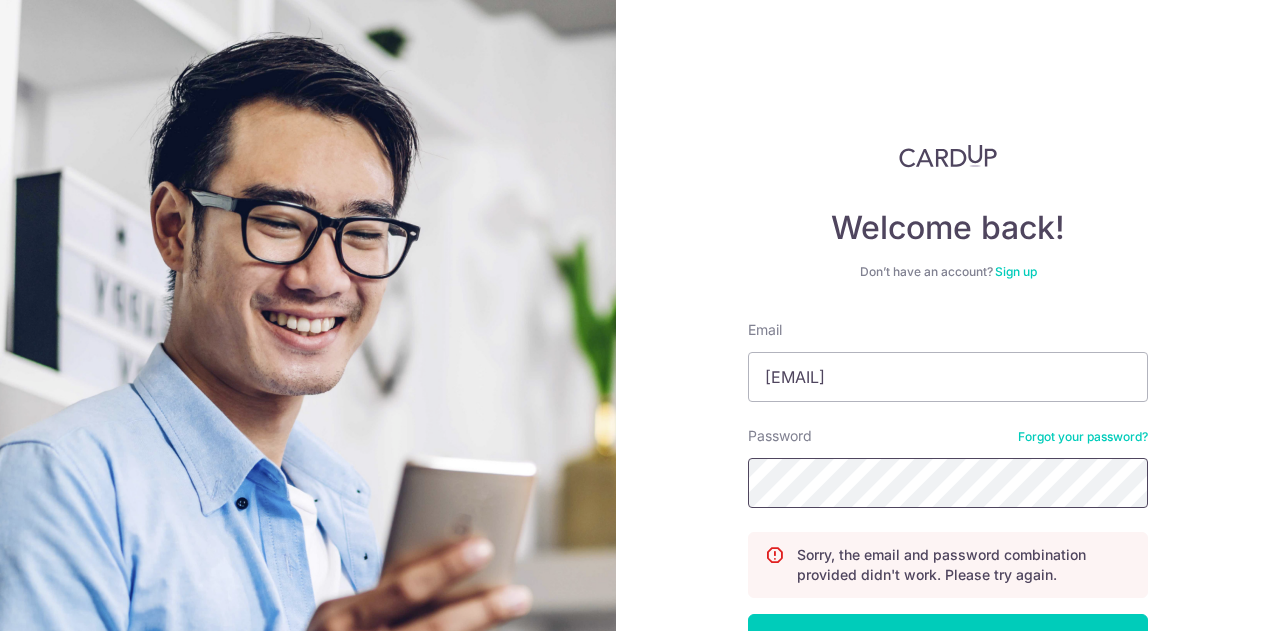 click on "Log in" at bounding box center (948, 639) 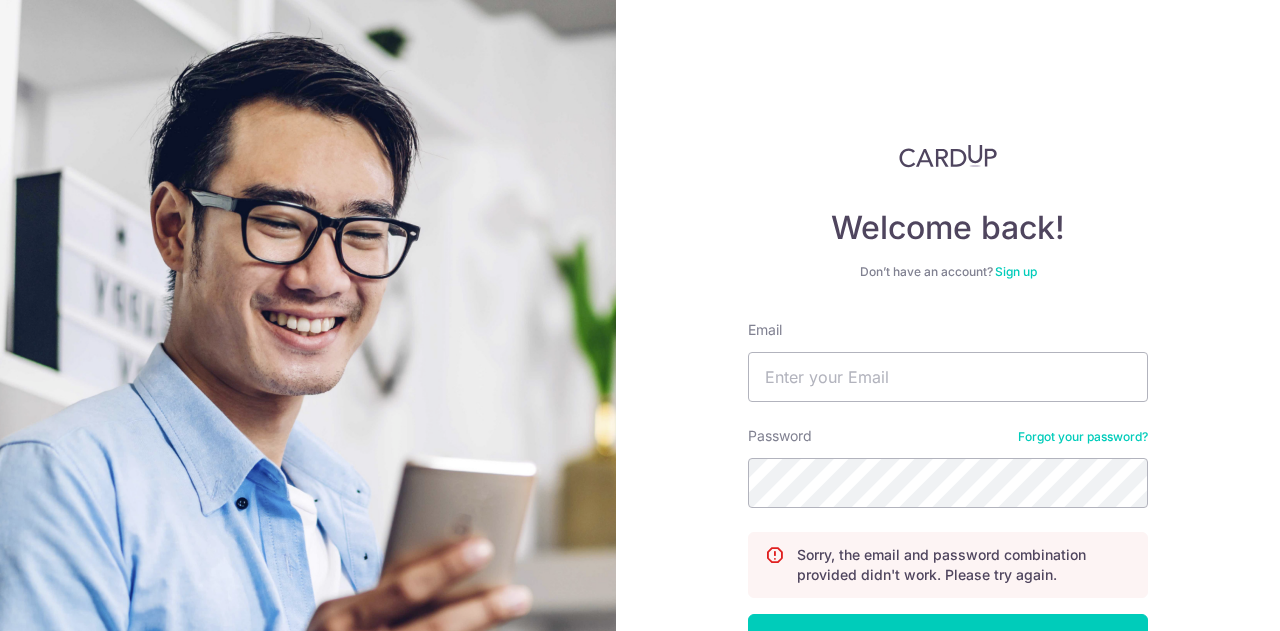 scroll, scrollTop: 0, scrollLeft: 0, axis: both 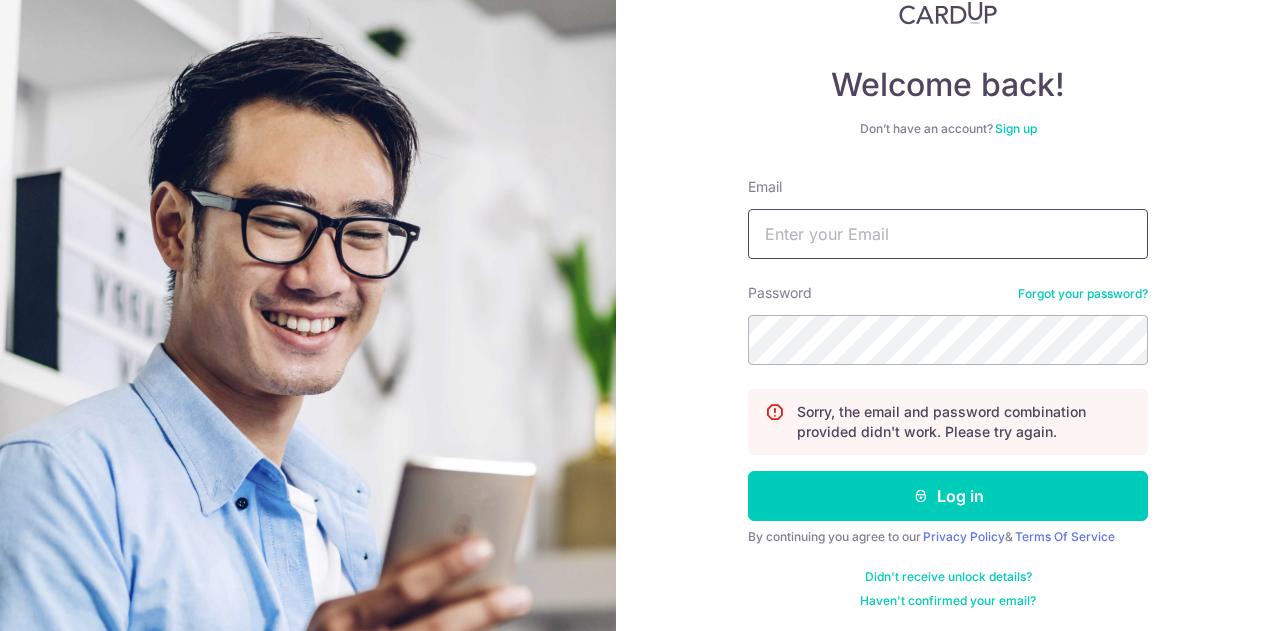 click on "Email" at bounding box center [948, 234] 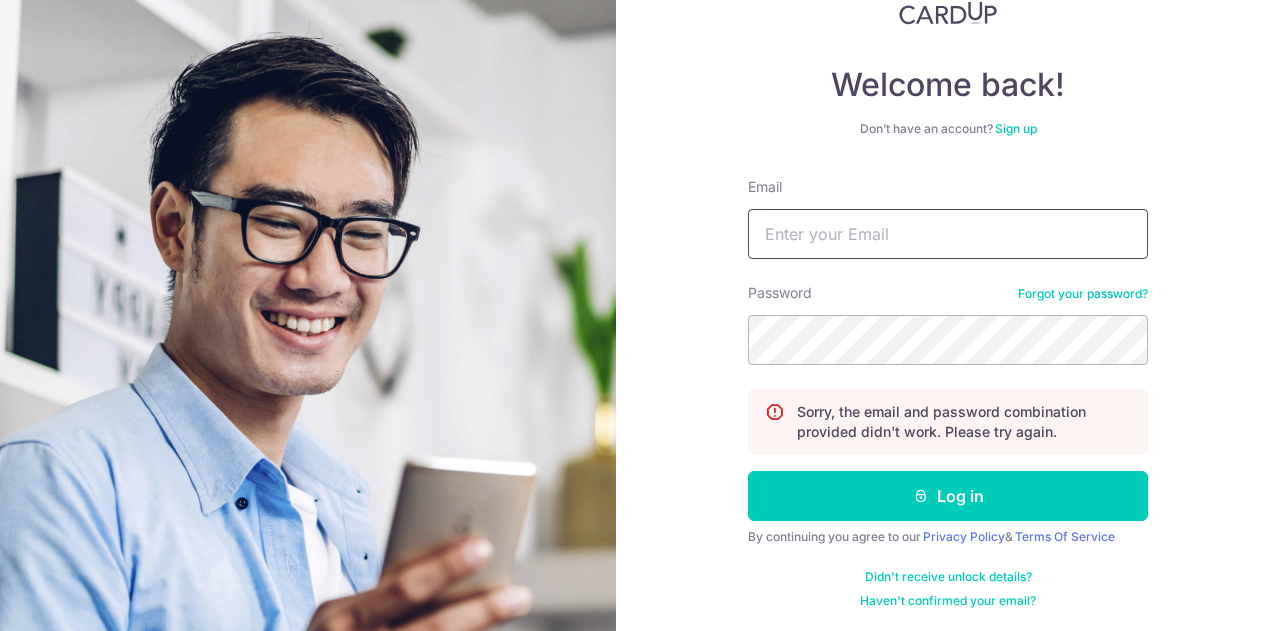 type on "[EMAIL]" 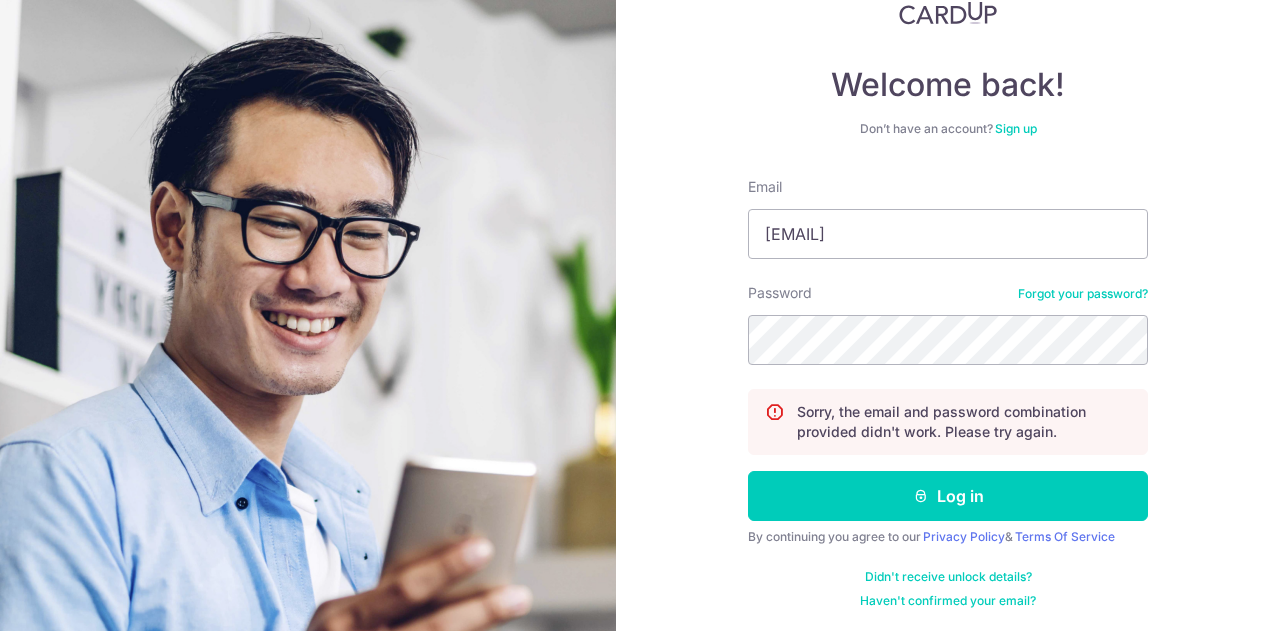 click on "Email
[EMAIL]
Password
Forgot your password?
Sorry, the email and password combination provided didn't work. Please try again.
Log in
By continuing you agree to our
Privacy Policy
&  Terms Of Service
Didn't receive unlock details?
Haven't confirmed your email?" at bounding box center [948, 393] 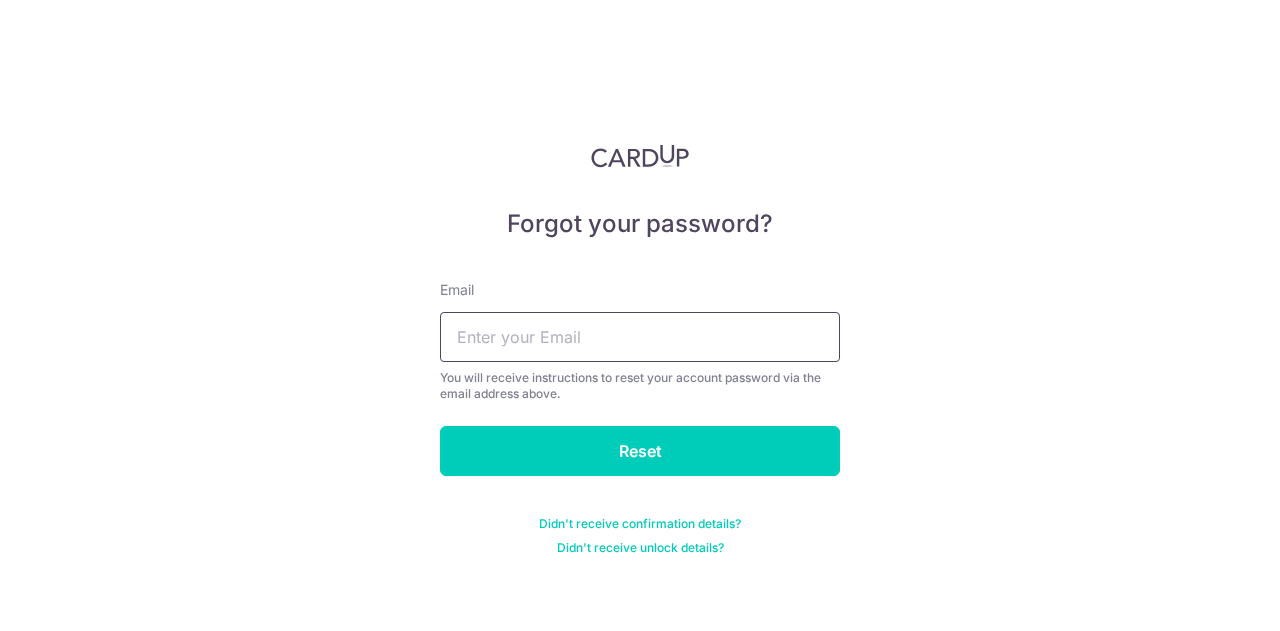 click at bounding box center (640, 337) 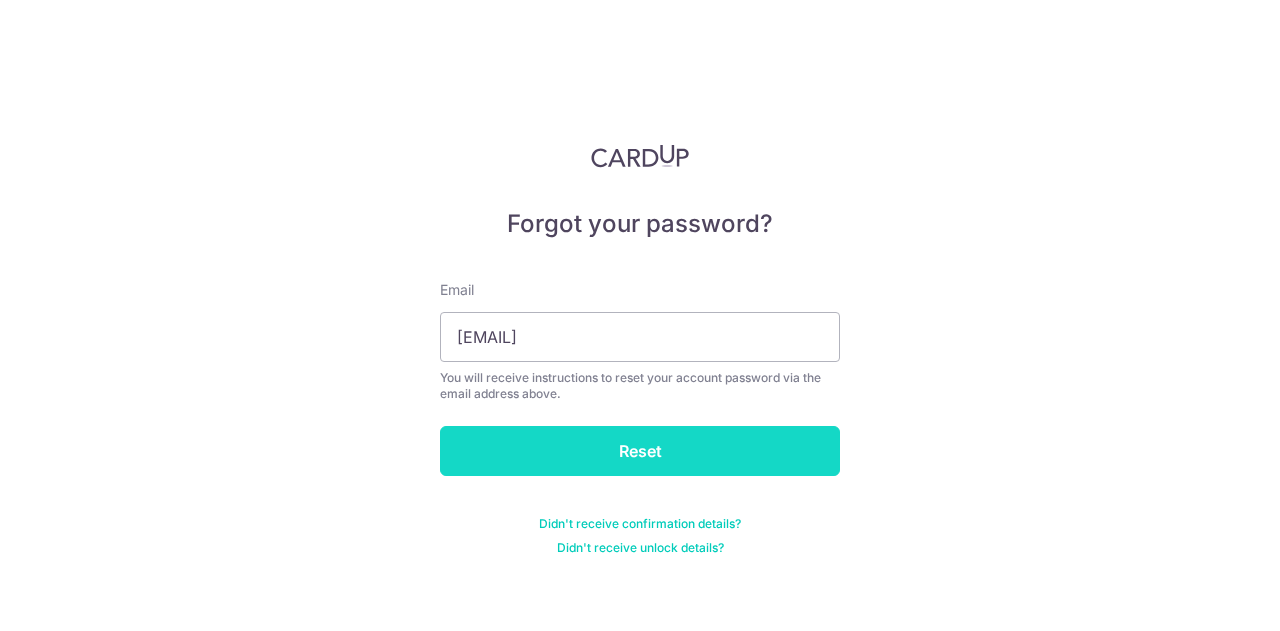 click on "Reset" at bounding box center [640, 451] 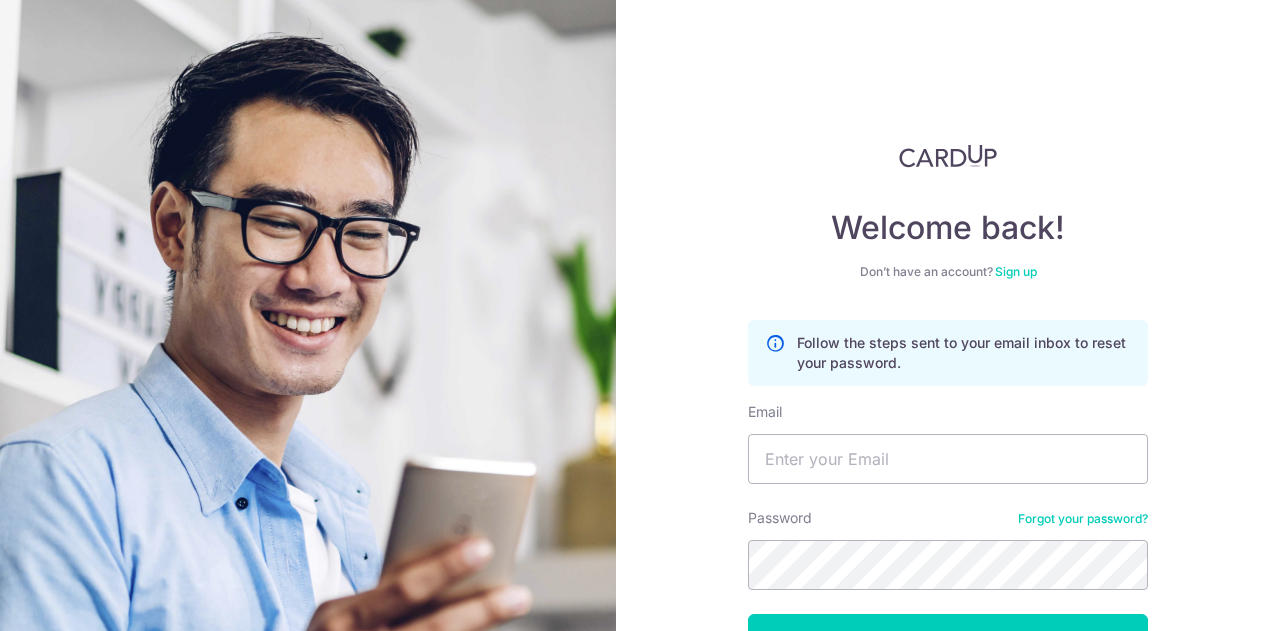 scroll, scrollTop: 0, scrollLeft: 0, axis: both 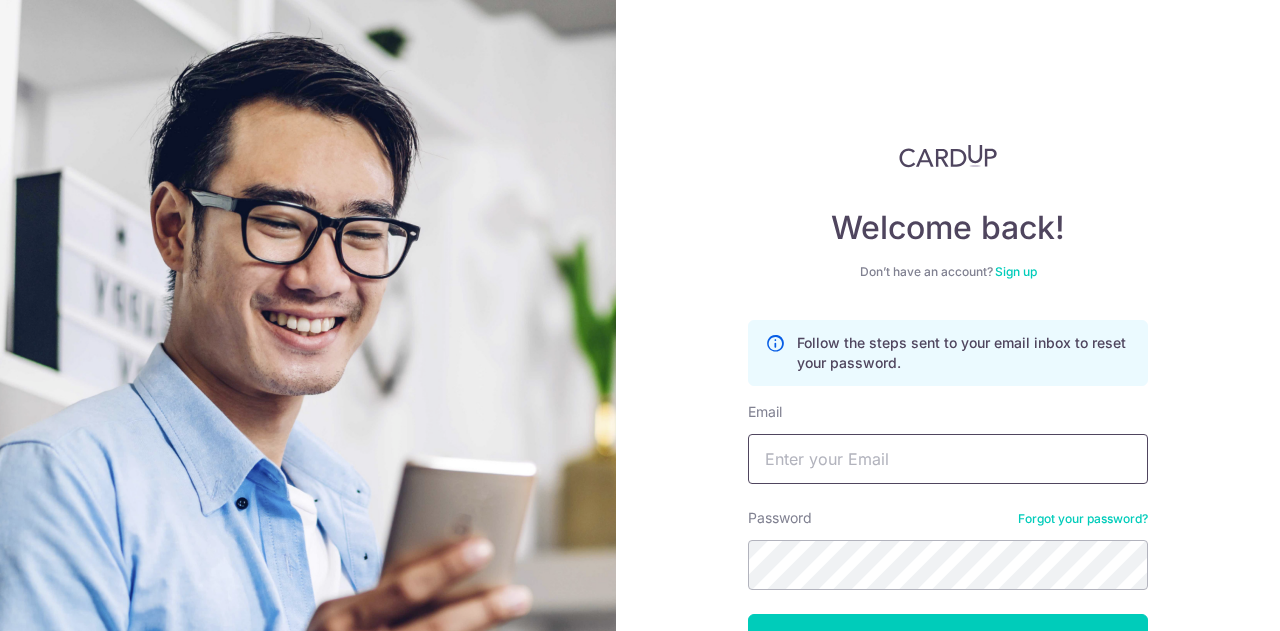 click on "Email" at bounding box center (948, 459) 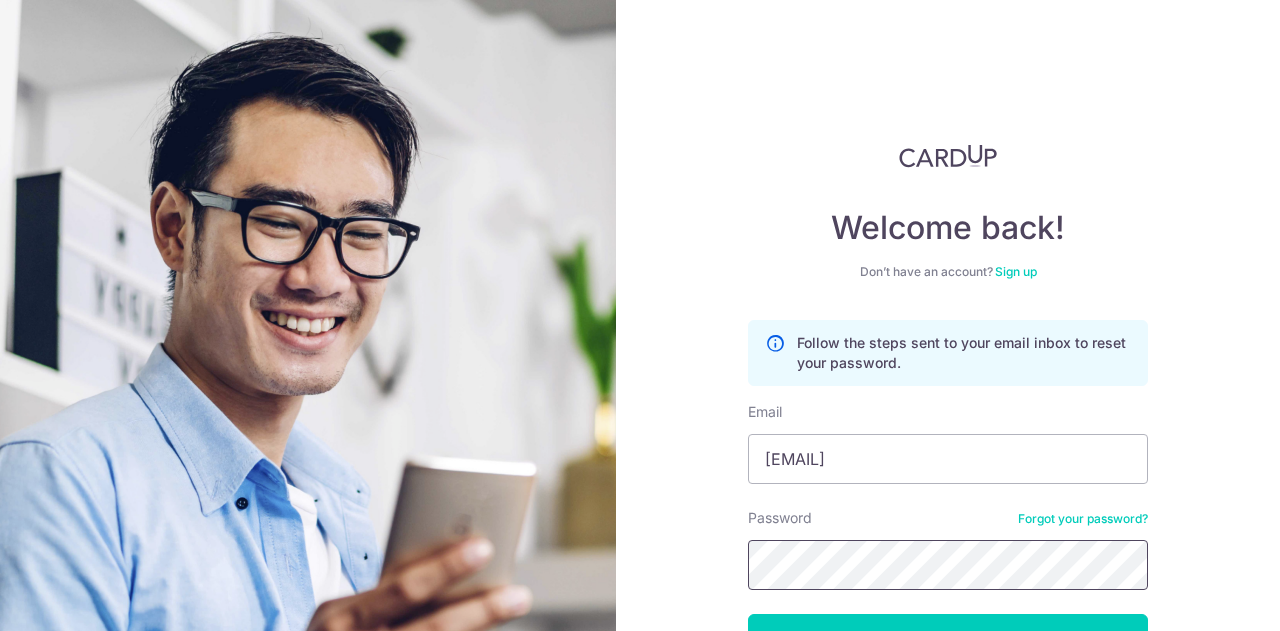 click on "Log in" at bounding box center [948, 639] 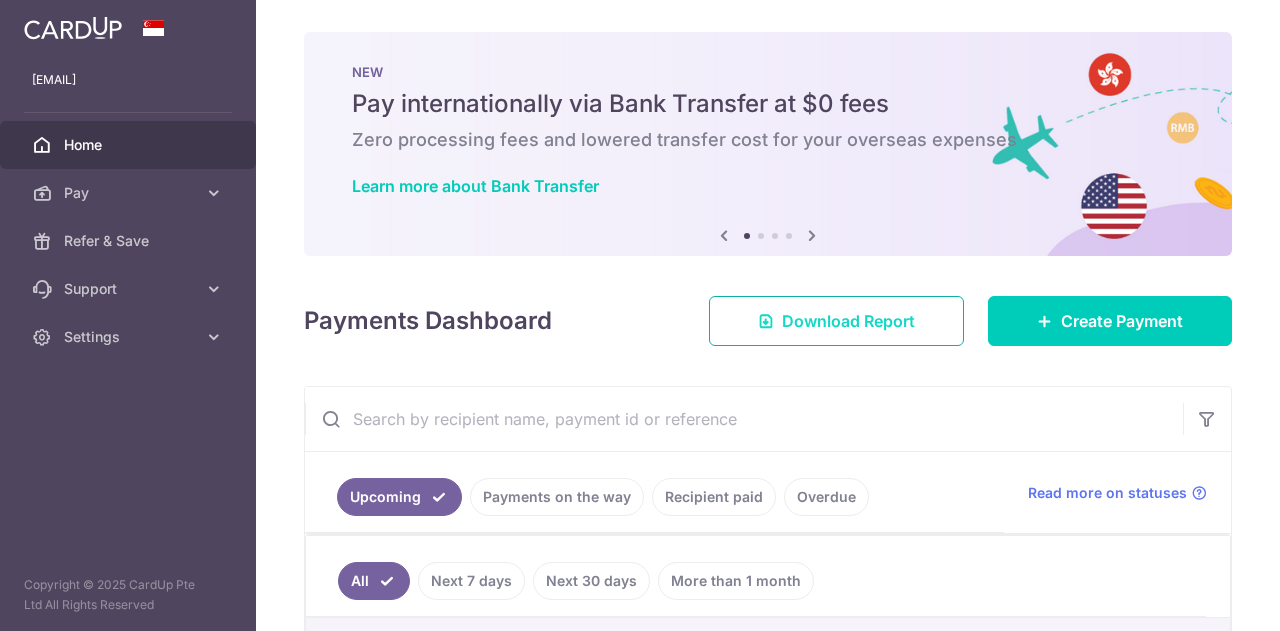 scroll, scrollTop: 0, scrollLeft: 0, axis: both 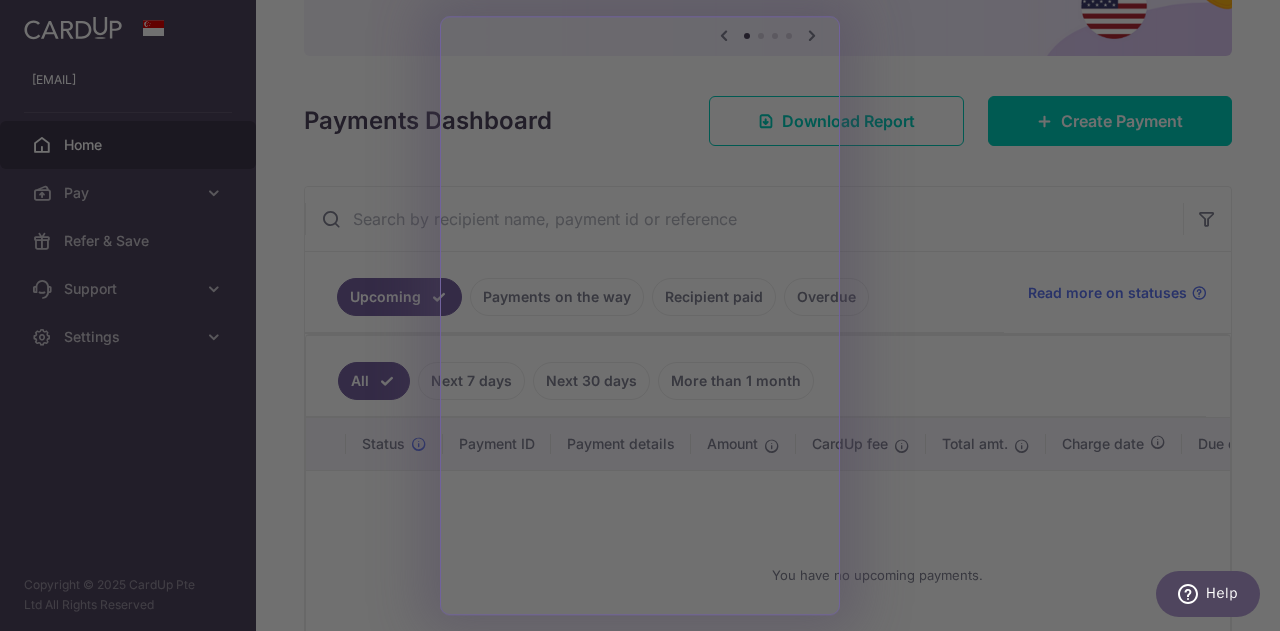 click at bounding box center [646, 318] 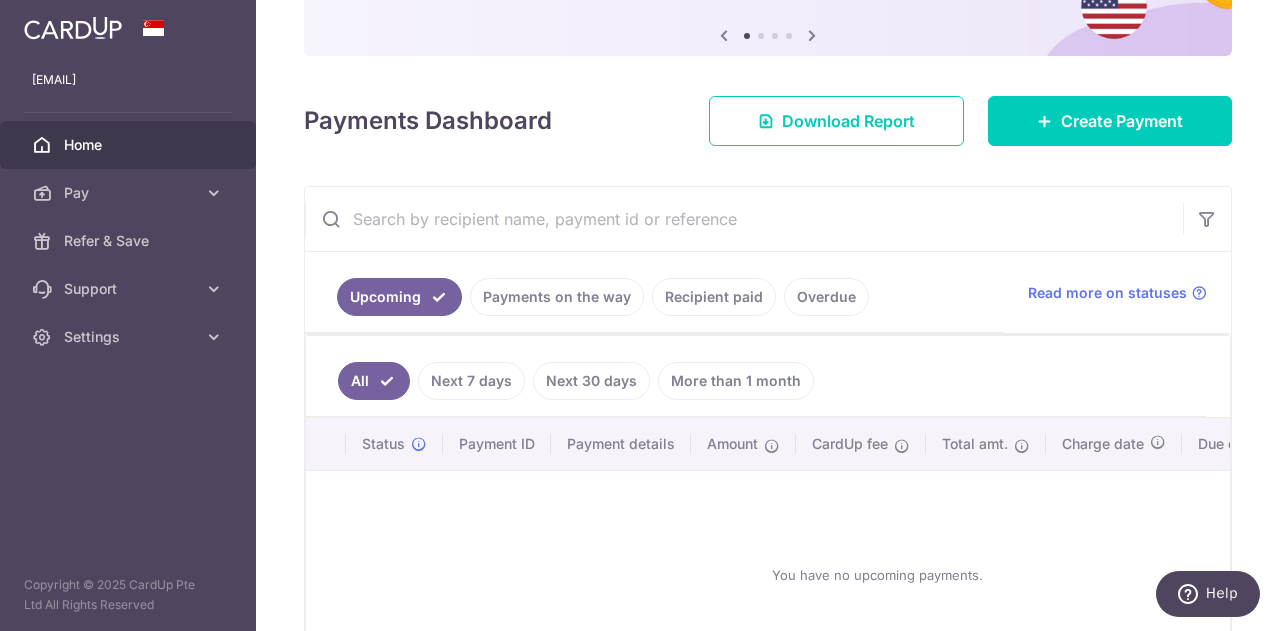 click on "Payments on the way" at bounding box center (557, 297) 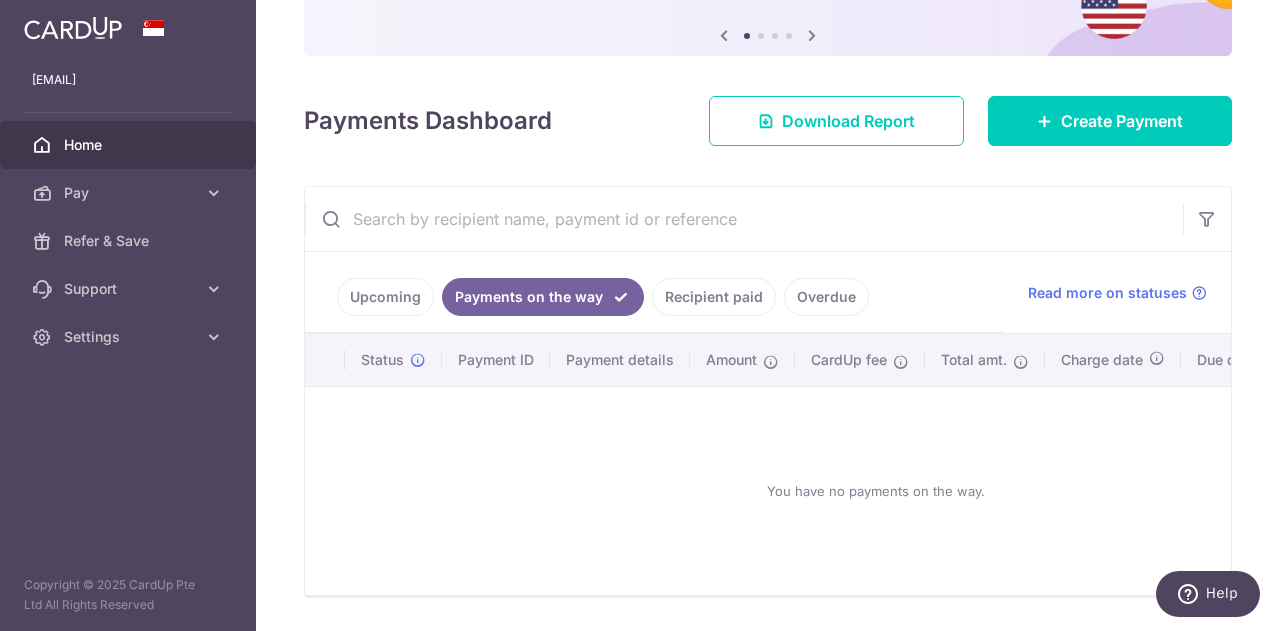 click on "Recipient paid" at bounding box center (714, 297) 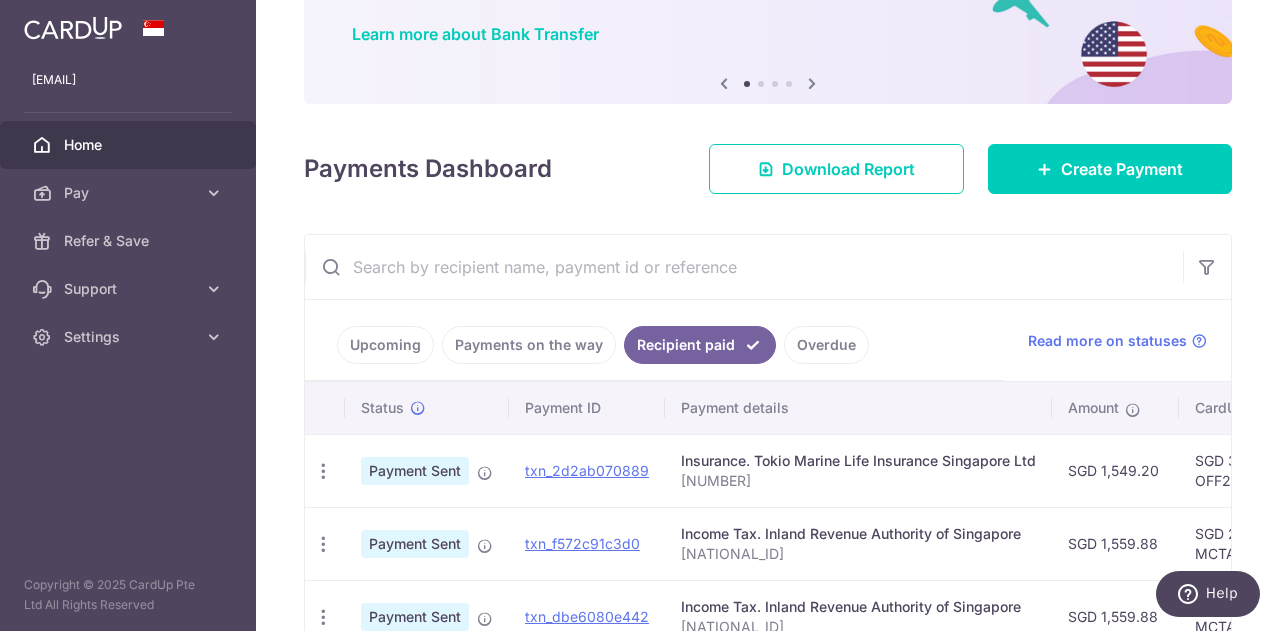 scroll, scrollTop: 200, scrollLeft: 0, axis: vertical 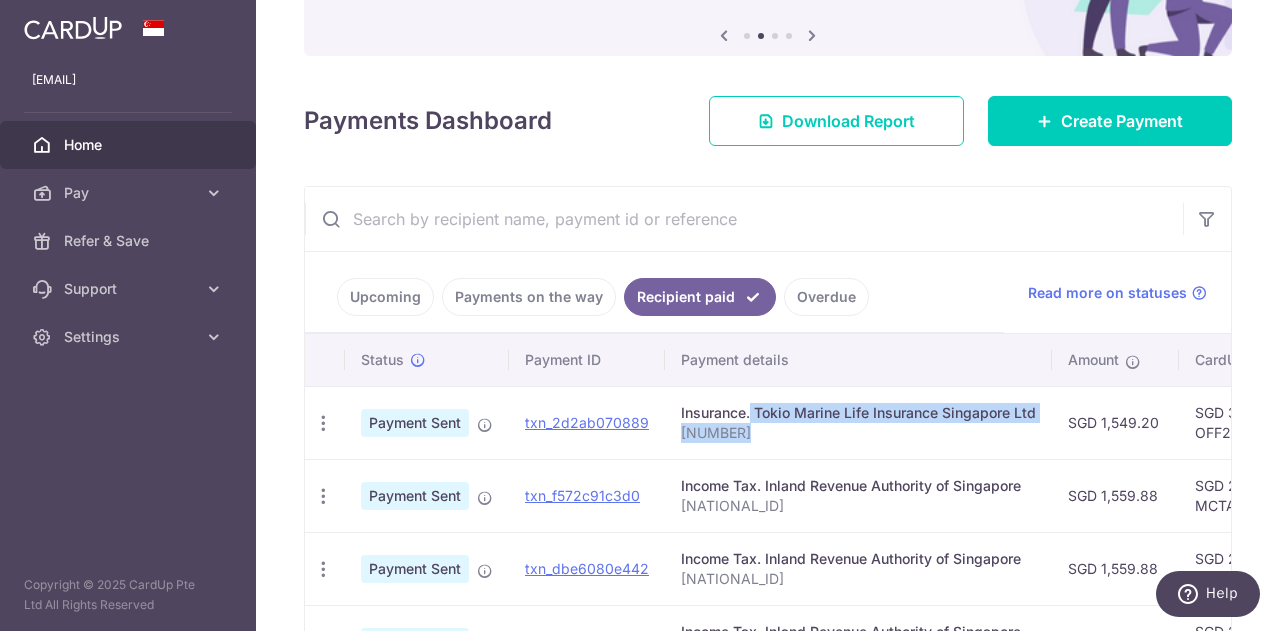drag, startPoint x: 682, startPoint y: 410, endPoint x: 830, endPoint y: 440, distance: 151.00993 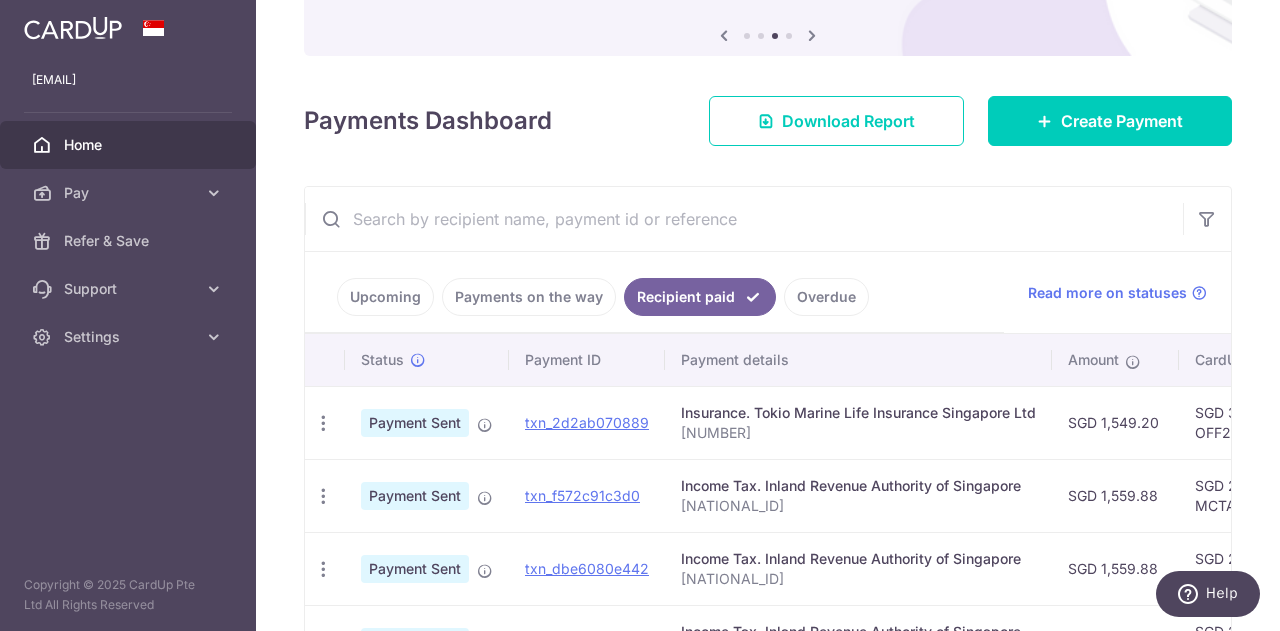 click on "Insurance. Tokio Marine Life Insurance Singapore Ltd" at bounding box center (858, 413) 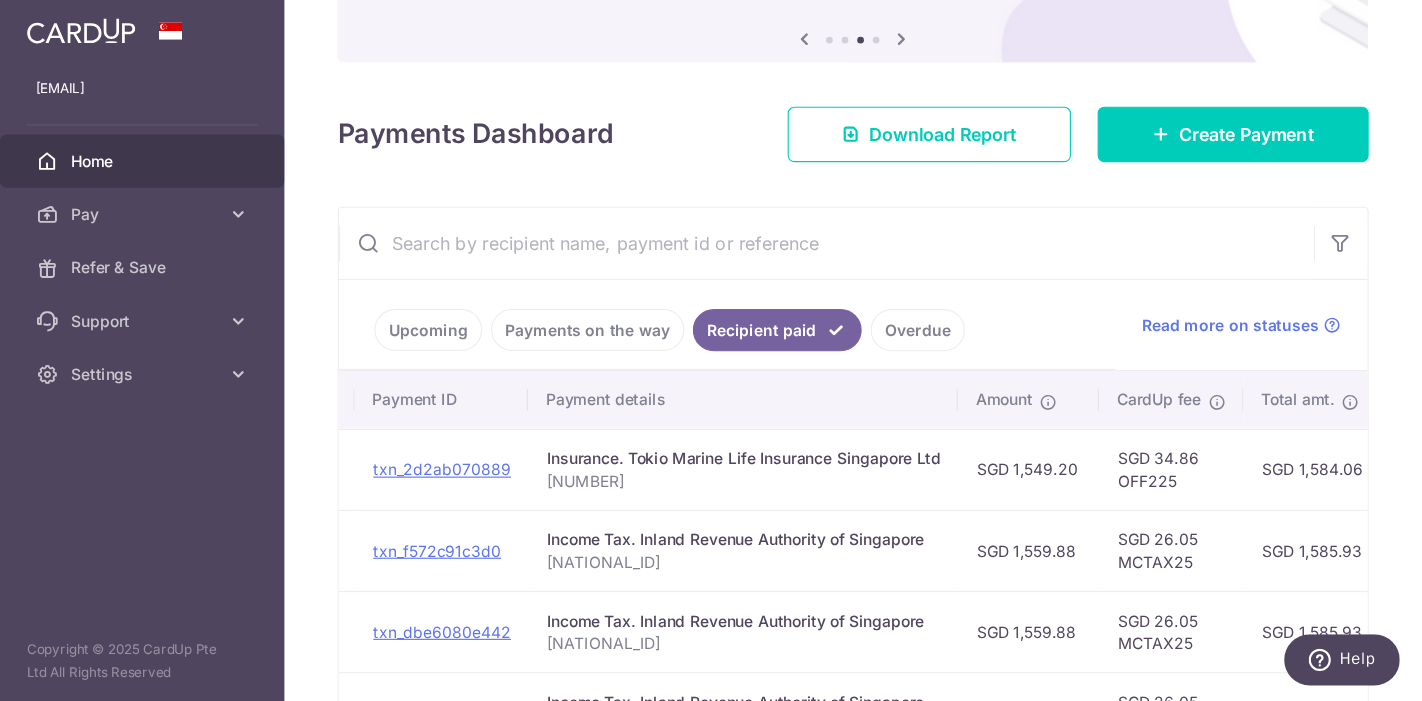 scroll, scrollTop: 0, scrollLeft: 188, axis: horizontal 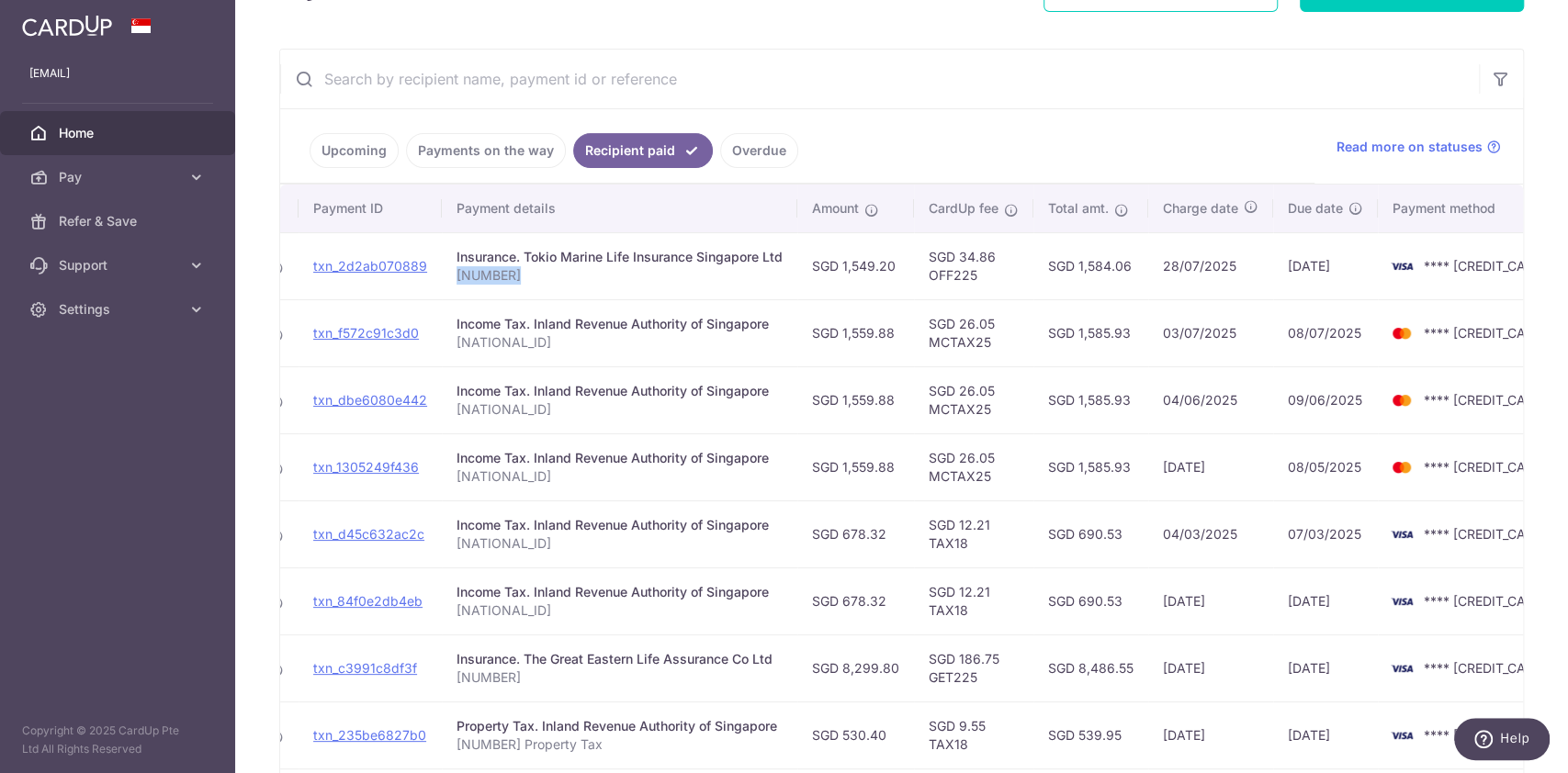 drag, startPoint x: 518, startPoint y: 274, endPoint x: 455, endPoint y: 272, distance: 63.03174 